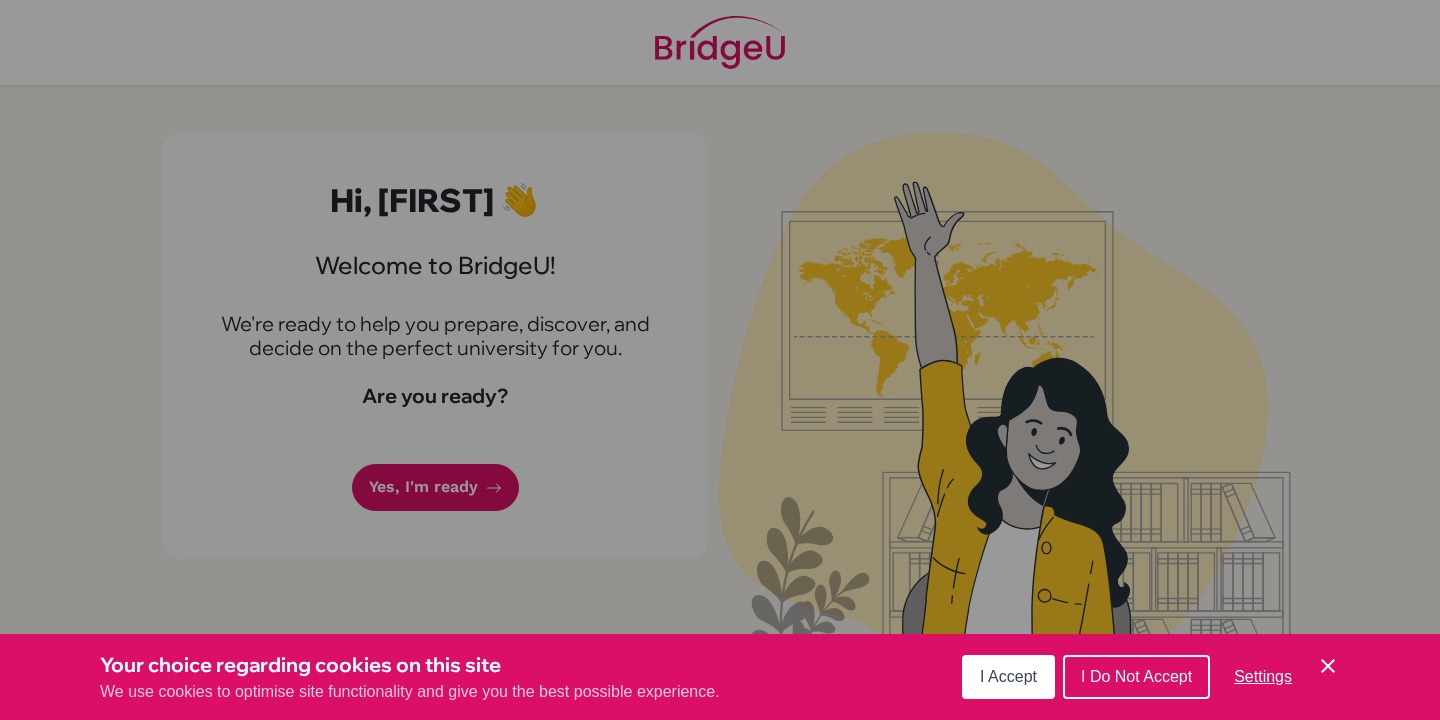 scroll, scrollTop: 0, scrollLeft: 0, axis: both 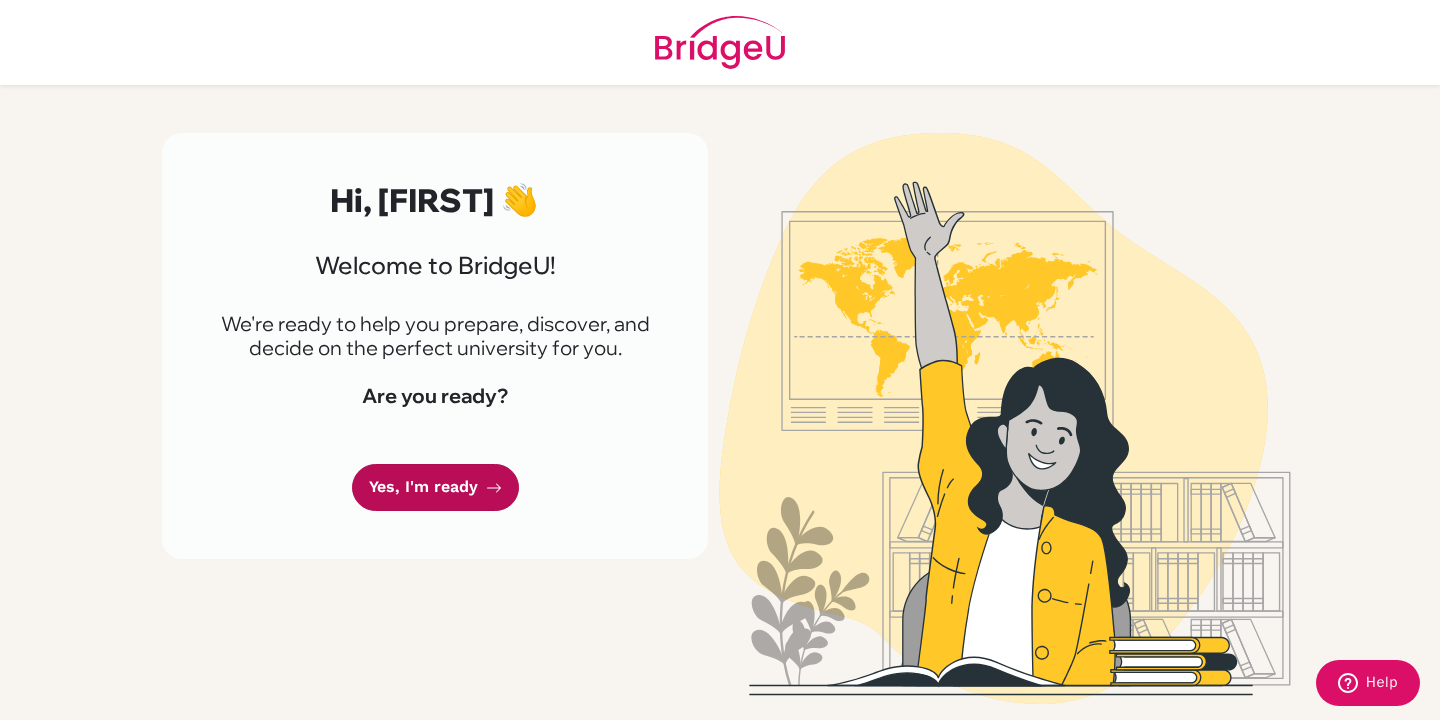 click on "Yes, I'm ready" at bounding box center (435, 487) 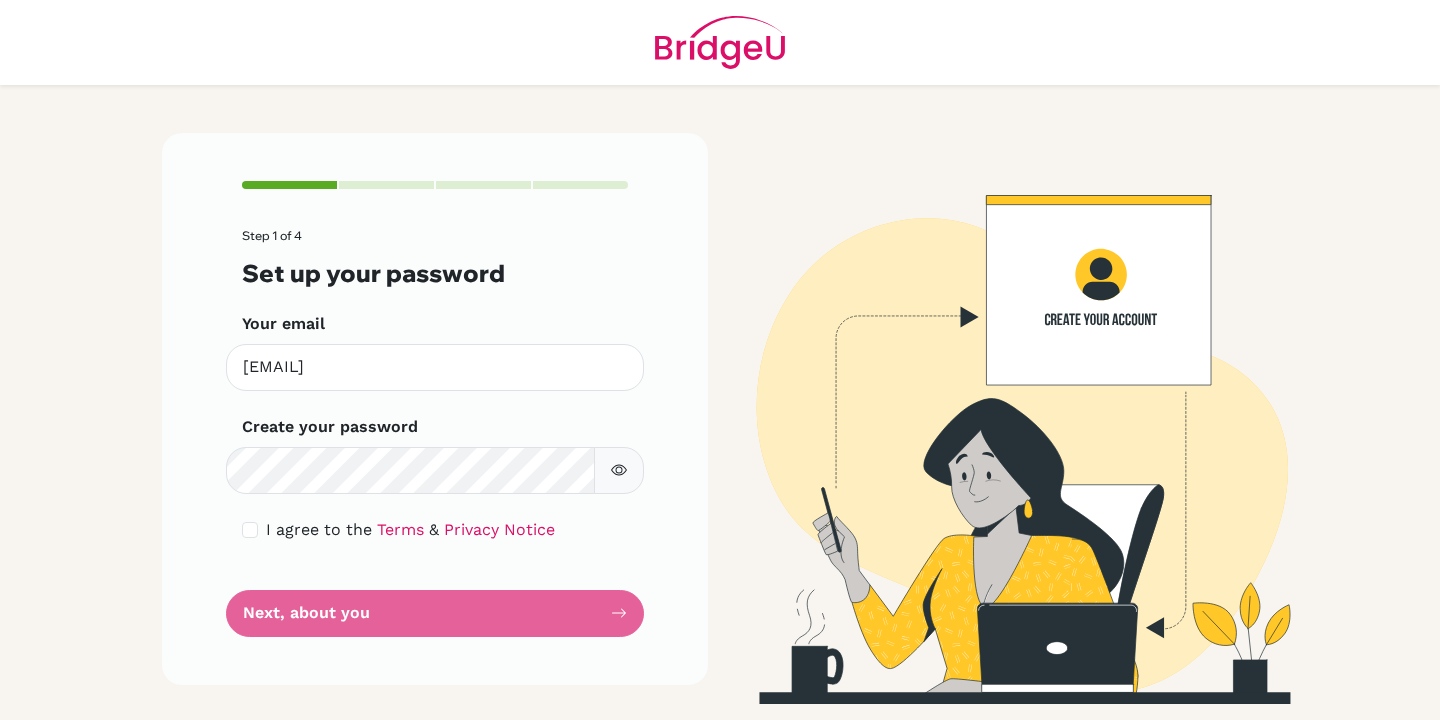 scroll, scrollTop: 0, scrollLeft: 0, axis: both 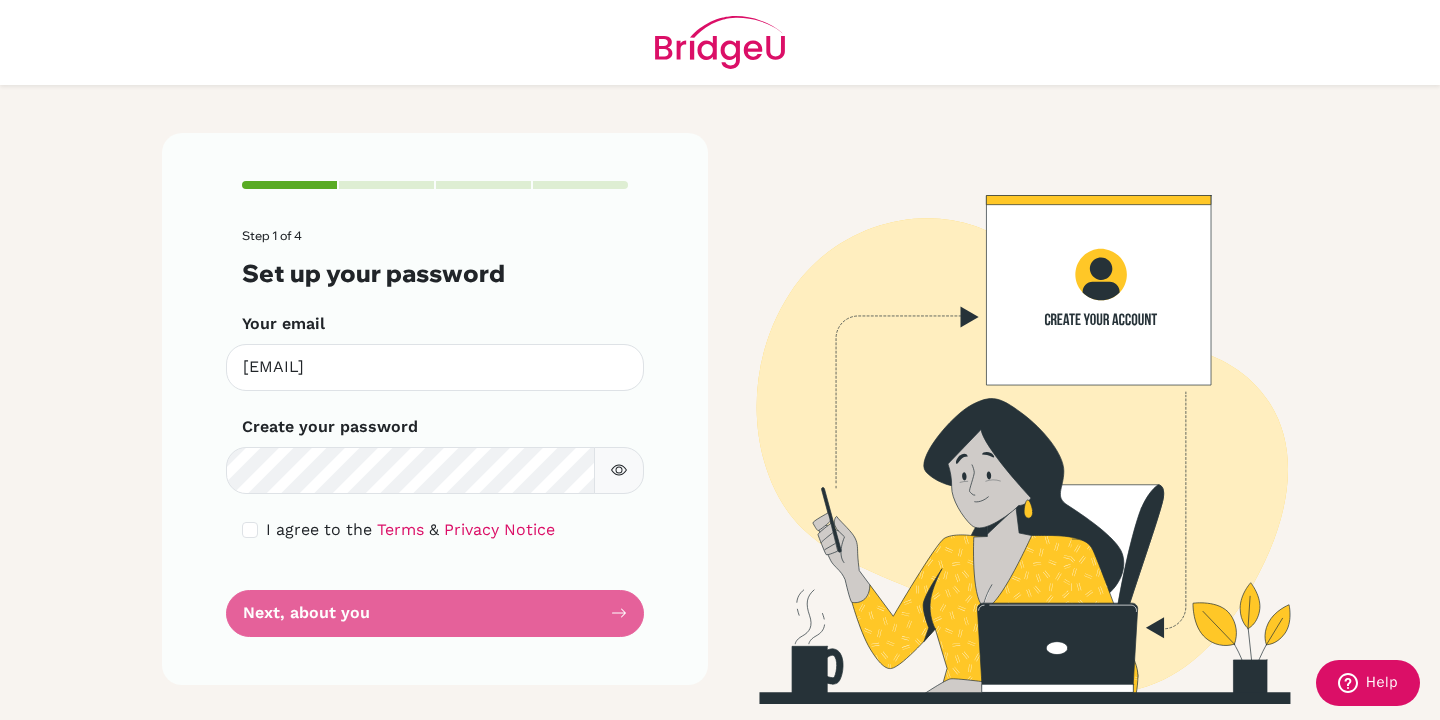 click 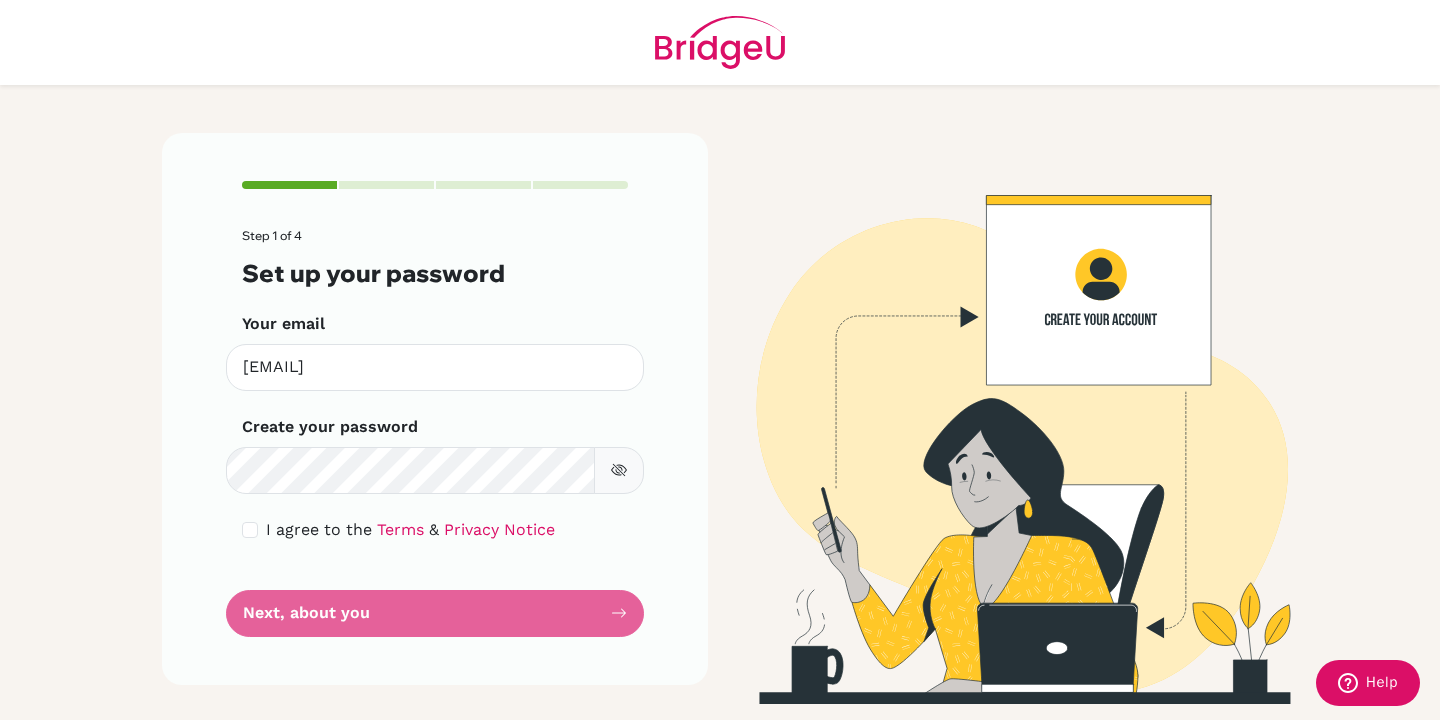 click 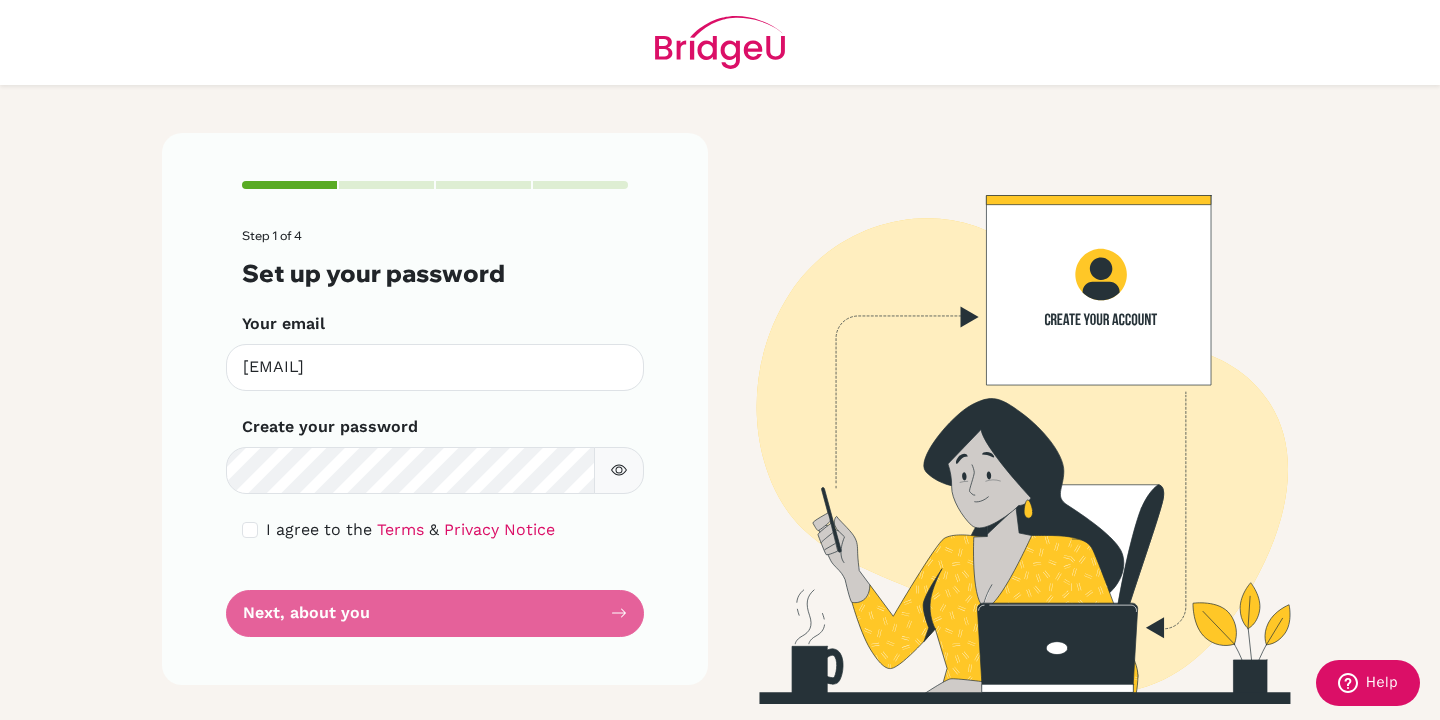 click on "Step 1 of 4
Set up your password
Your email
[EMAIL]
Invalid email
Create your password
Make sure it's at least 6 characters
I agree to the
Terms
&
Privacy Notice
Next, about you" at bounding box center [435, 433] 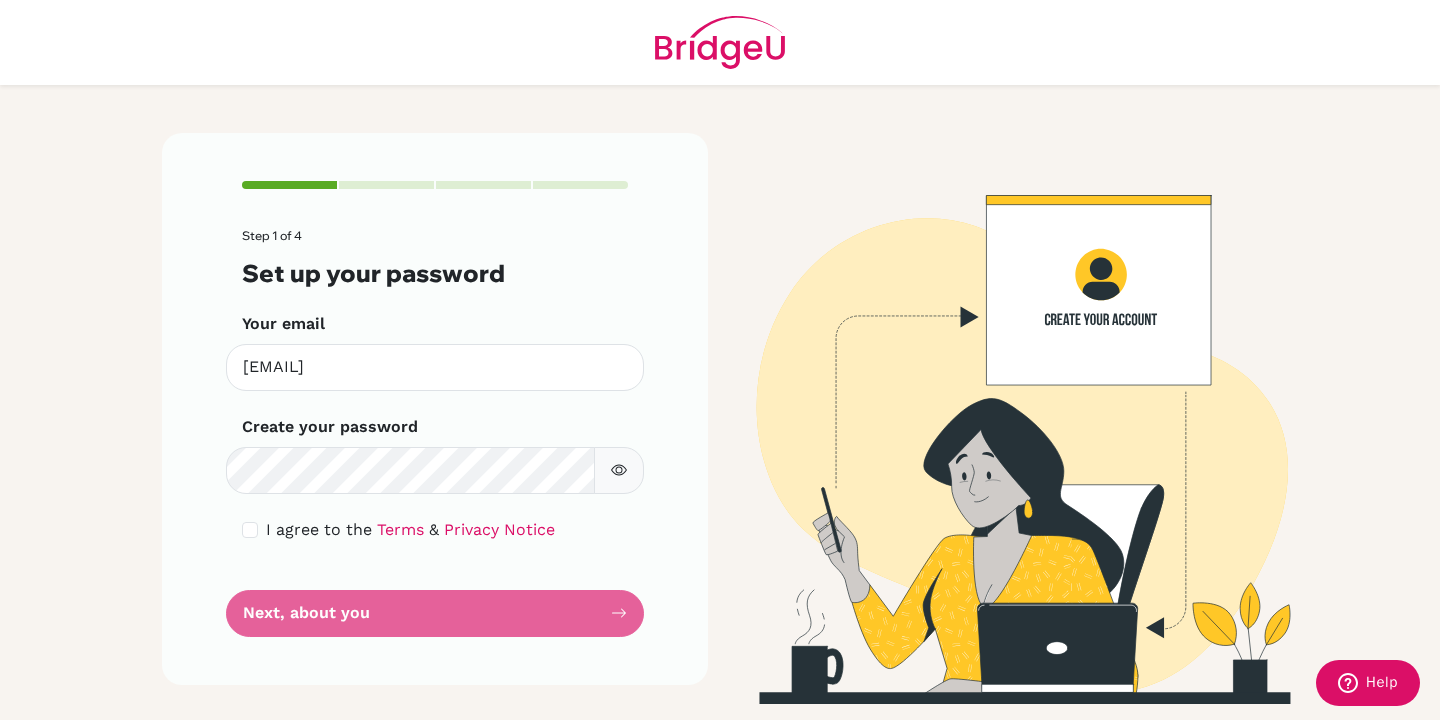 click on "Step 1 of 4
Set up your password
Your email
[EMAIL]
Invalid email
Create your password
Make sure it's at least 6 characters
I agree to the
Terms
&
Privacy Notice
Next, about you" at bounding box center [435, 409] 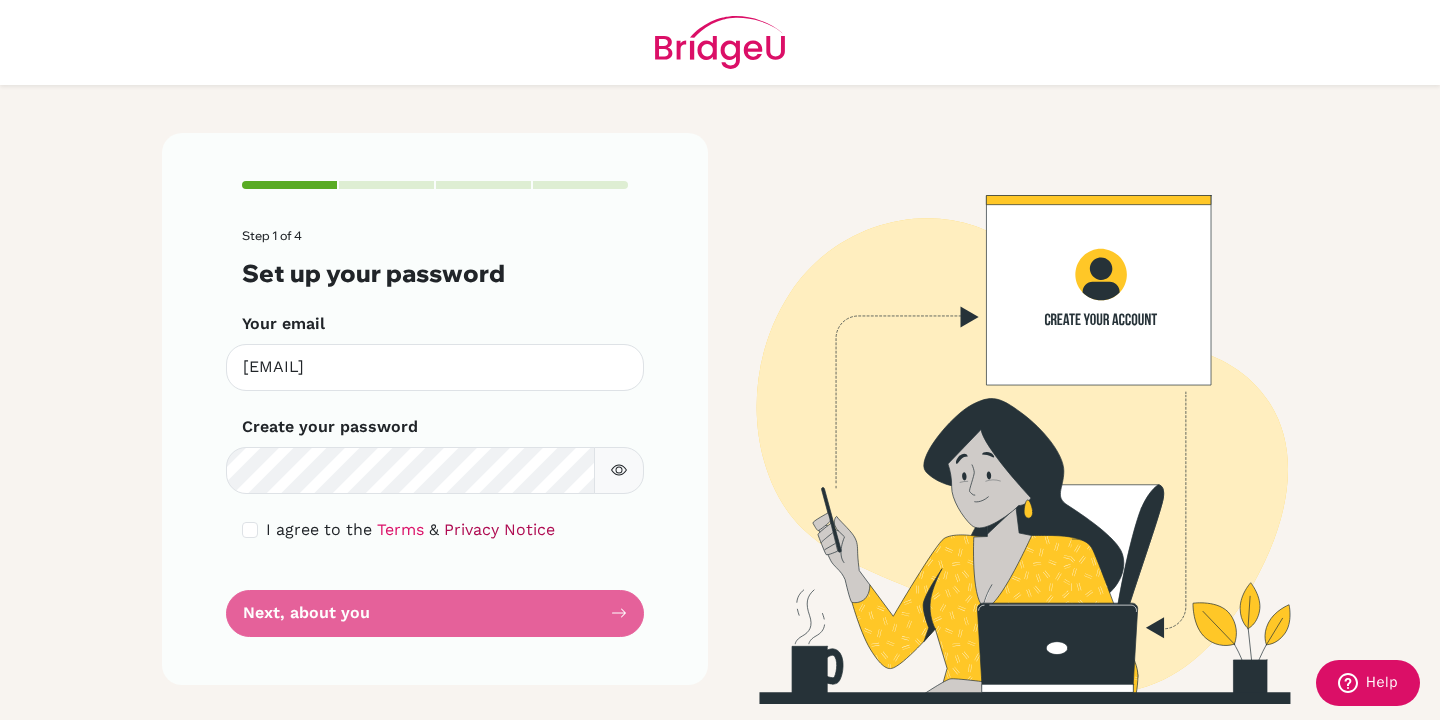 click on "Privacy Notice" at bounding box center [499, 529] 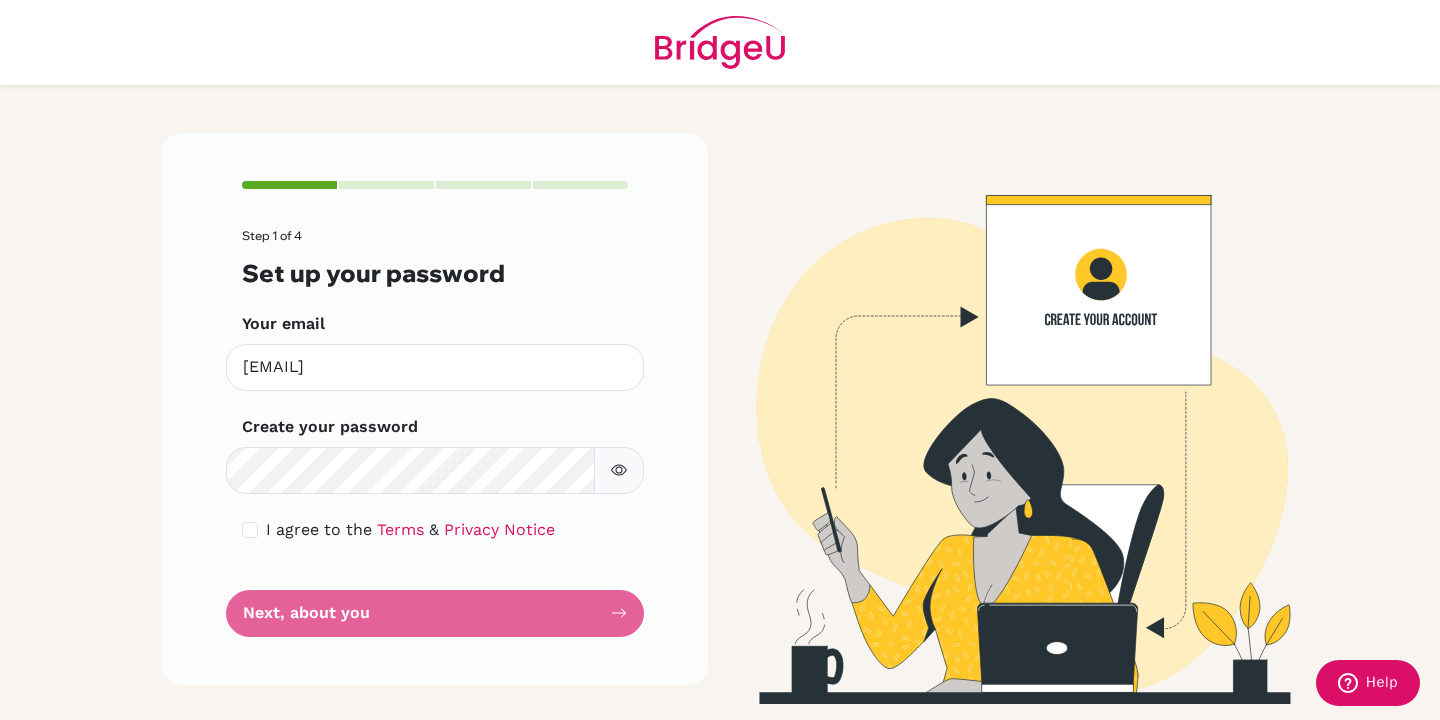 click on "Step 1 of 4
Set up your password
Your email
[EMAIL]
Invalid email
Create your password
Make sure it's at least 6 characters
I agree to the
Terms
&
Privacy Notice
Next, about you" at bounding box center (435, 433) 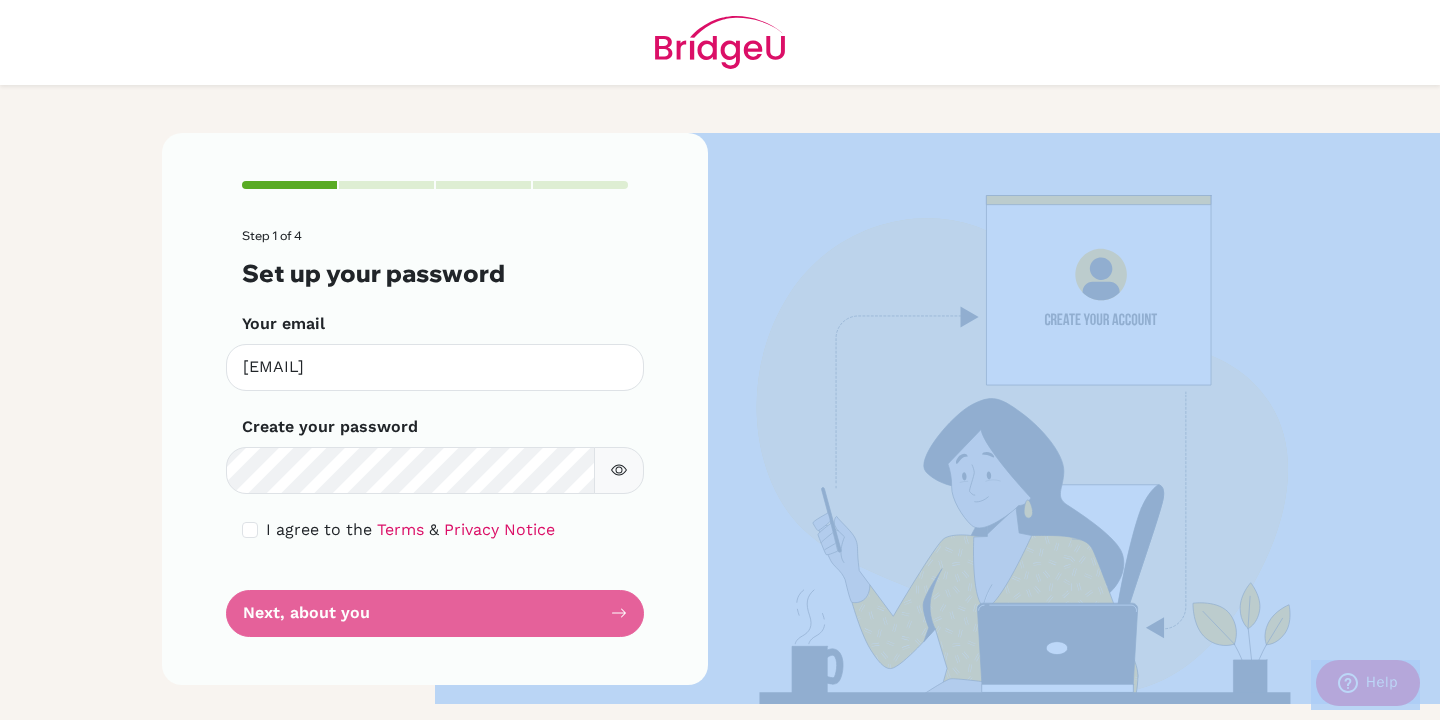 click on "Step 1 of 4
Set up your password
Your email
[EMAIL]
Invalid email
Create your password
Make sure it's at least 6 characters
I agree to the
Terms
&
Privacy Notice
Next, about you" at bounding box center [435, 433] 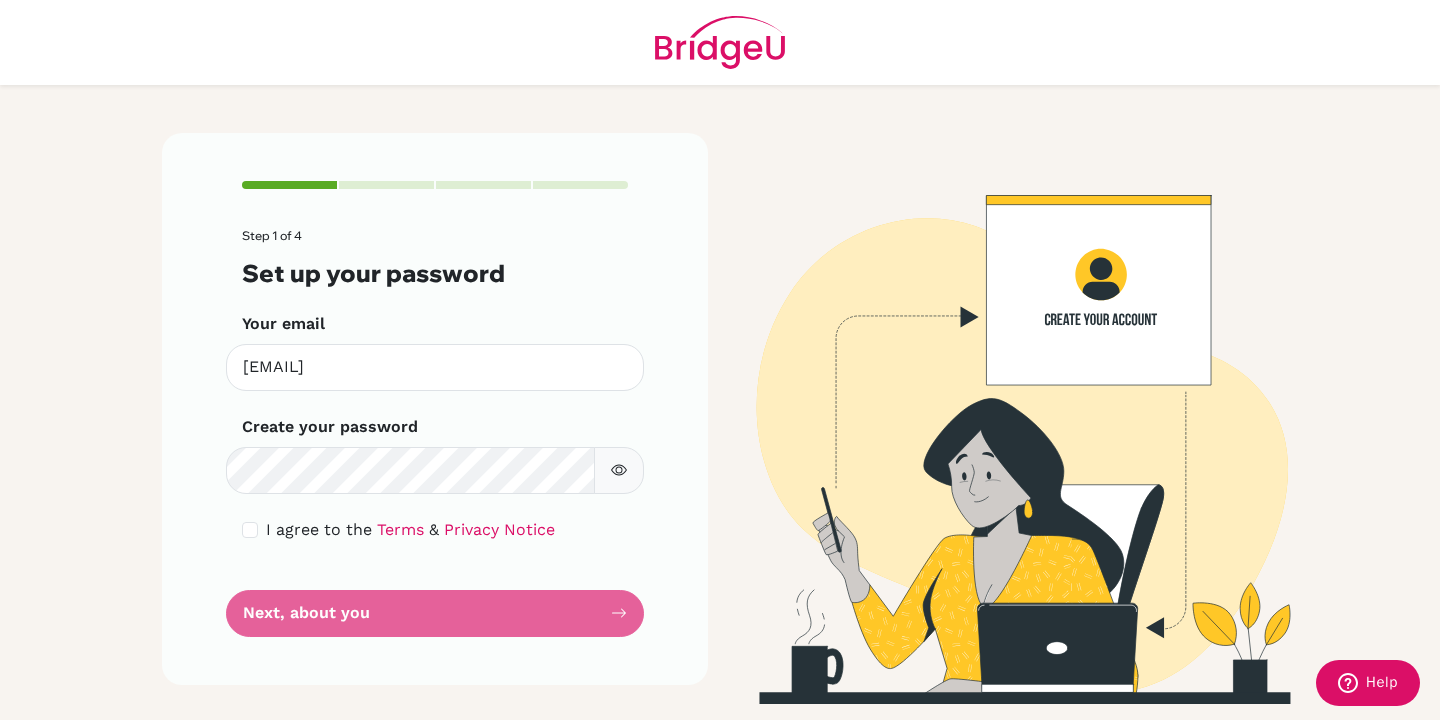 click on "Step 1 of 4
Set up your password
Your email
[EMAIL]
Invalid email
Create your password
Make sure it's at least 6 characters
I agree to the
Terms
&
Privacy Notice
Next, about you" at bounding box center (435, 433) 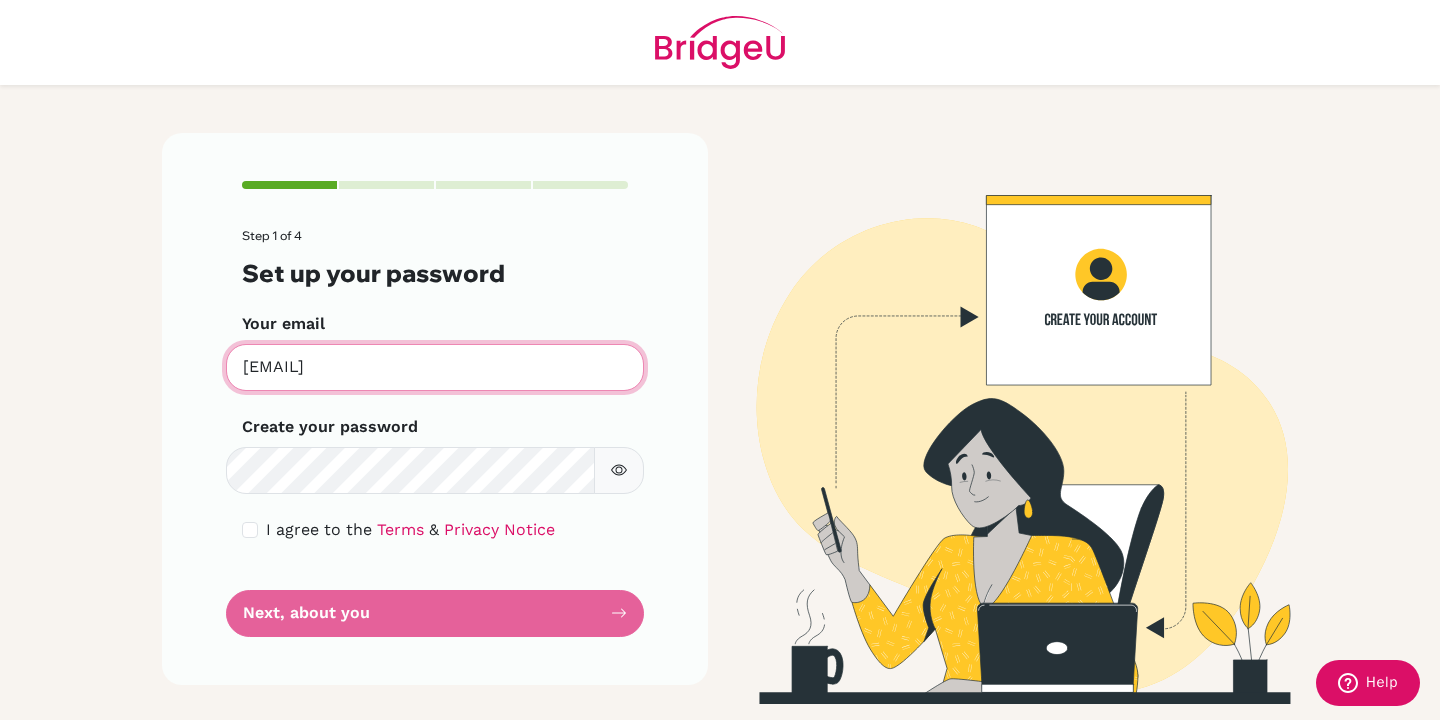click on "[EMAIL]" at bounding box center [435, 367] 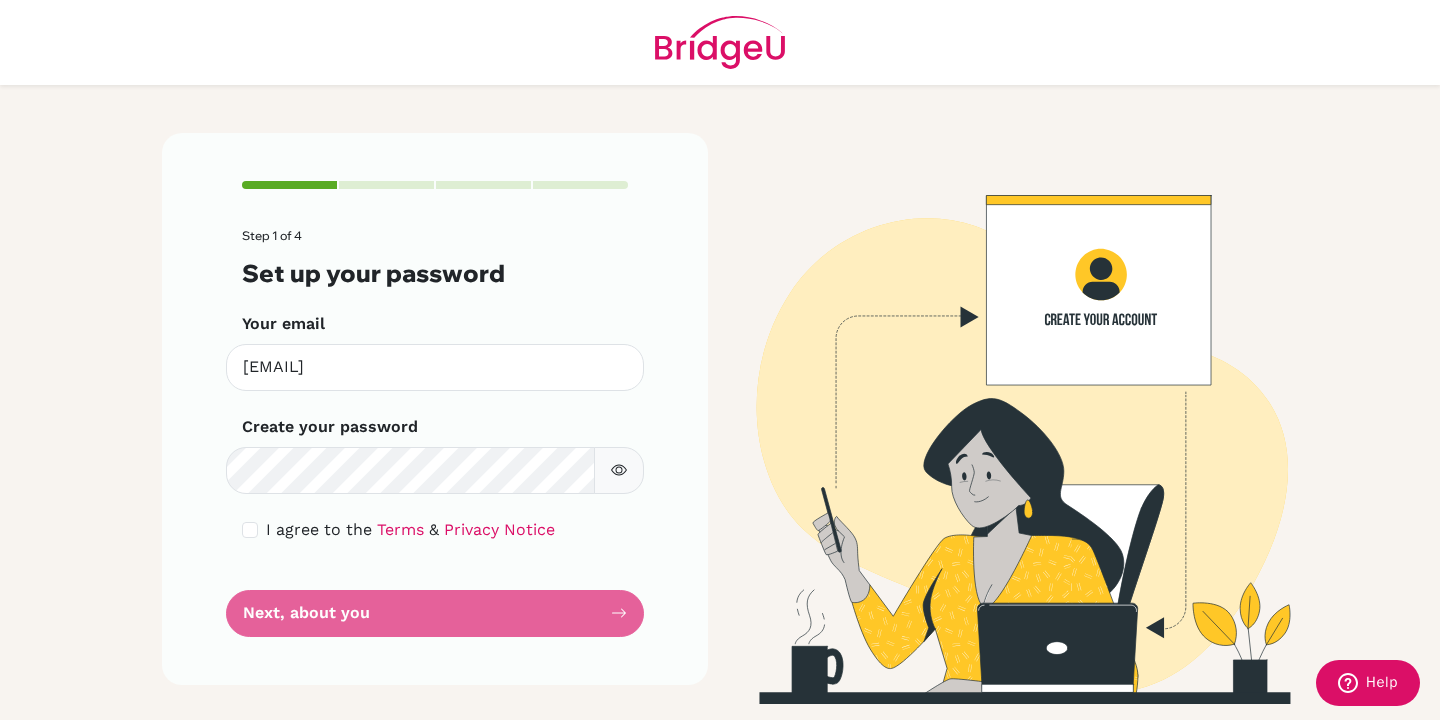 click on "Step 1 of 4
Set up your password
Your email
[EMAIL]
Invalid email
Create your password
Make sure it's at least 6 characters
I agree to the
Terms
&
Privacy Notice
Next, about you" at bounding box center (435, 409) 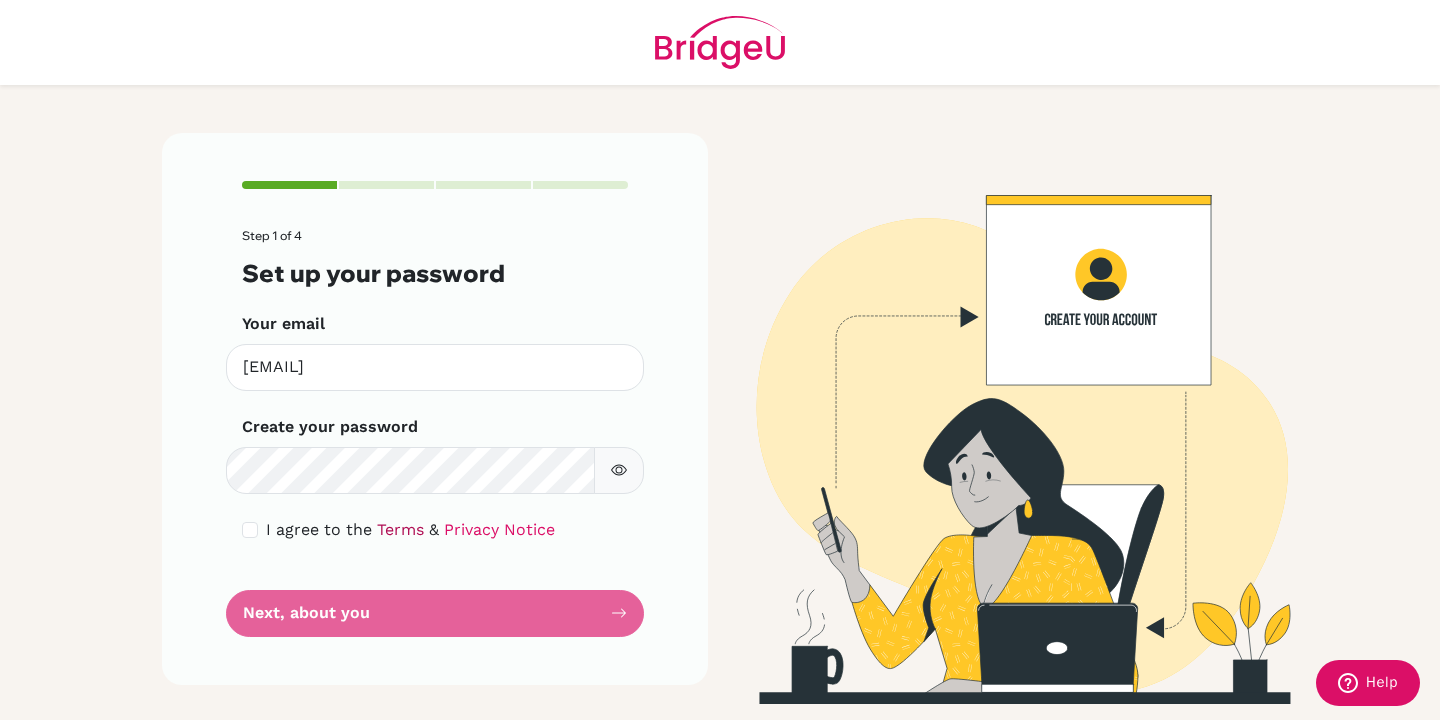 click on "Terms" at bounding box center (400, 529) 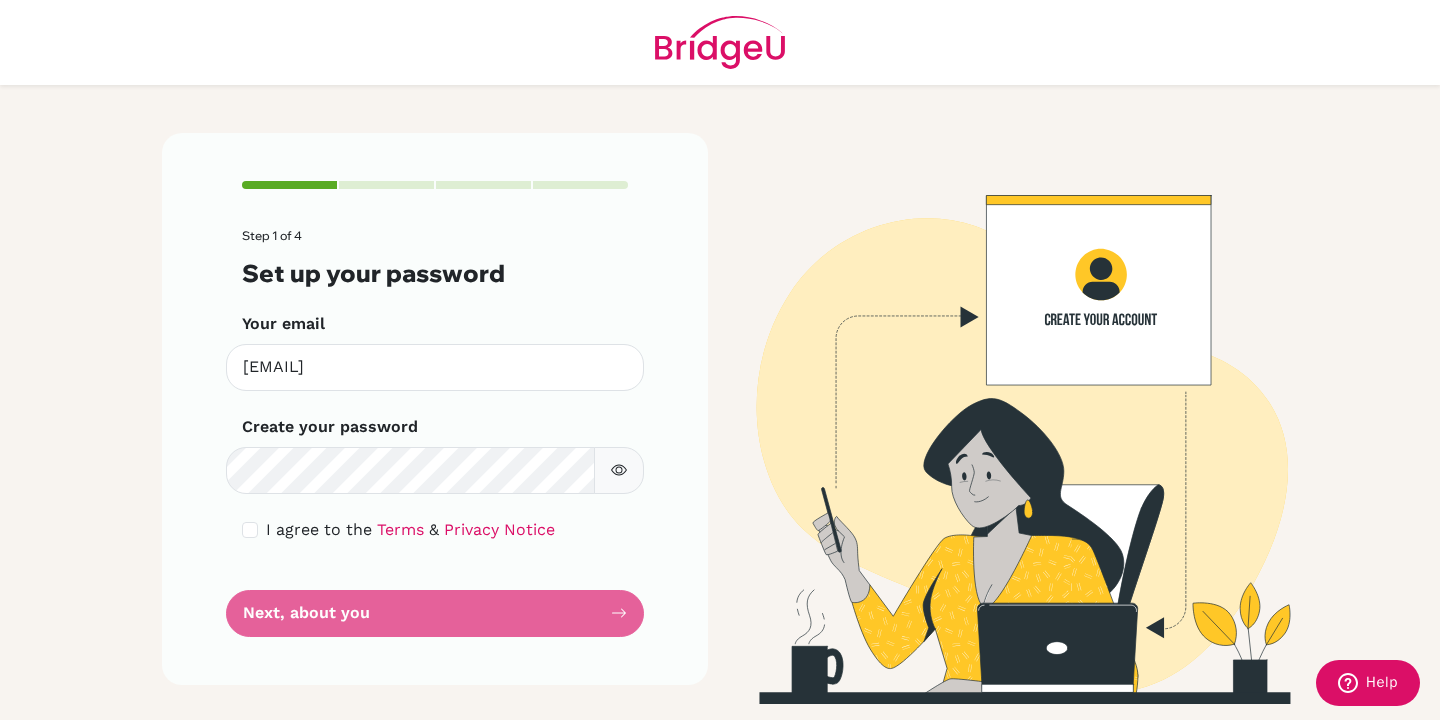 click on "Step 1 of 4
Set up your password
Your email
[EMAIL]
Invalid email
Create your password
Make sure it's at least 6 characters
I agree to the
Terms
&
Privacy Notice
Next, about you" at bounding box center (435, 433) 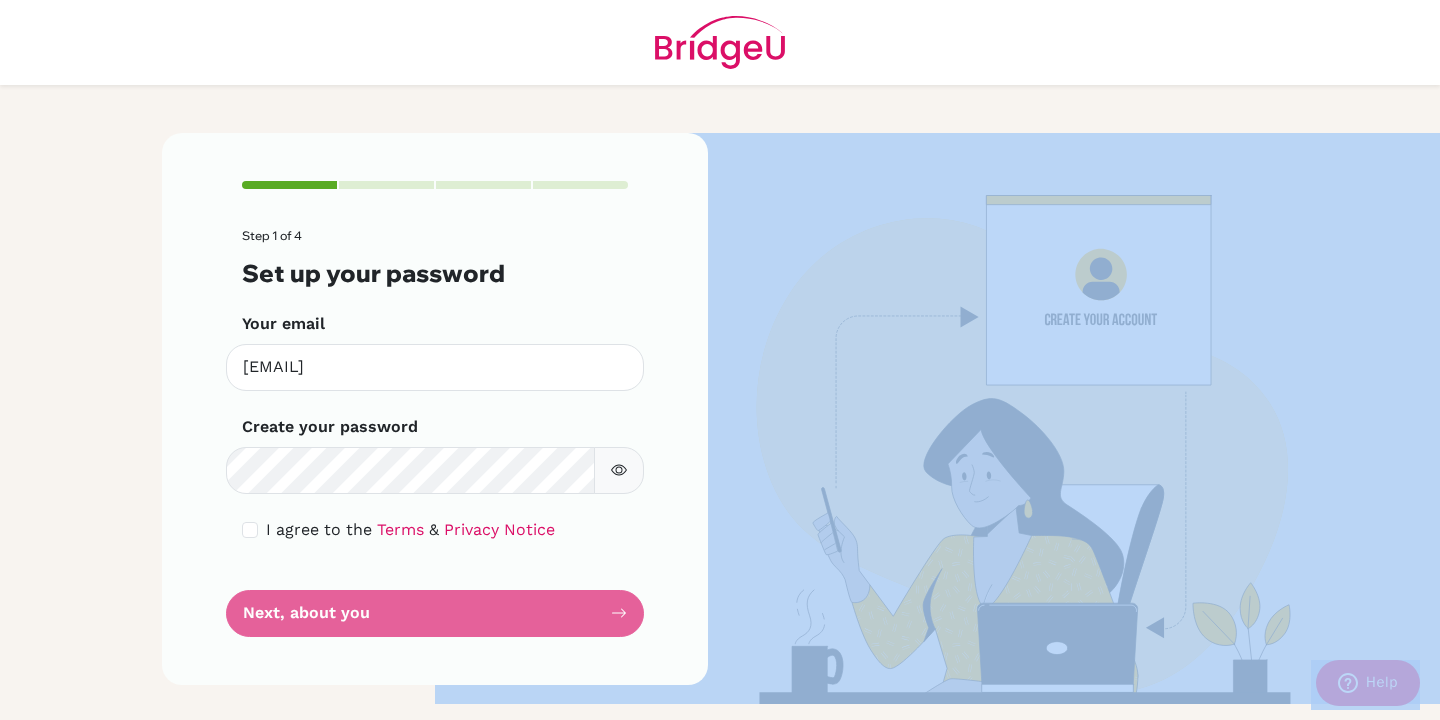 click on "Step 1 of 4
Set up your password
Your email
[EMAIL]
Invalid email
Create your password
Make sure it's at least 6 characters
I agree to the
Terms
&
Privacy Notice
Next, about you" at bounding box center [435, 433] 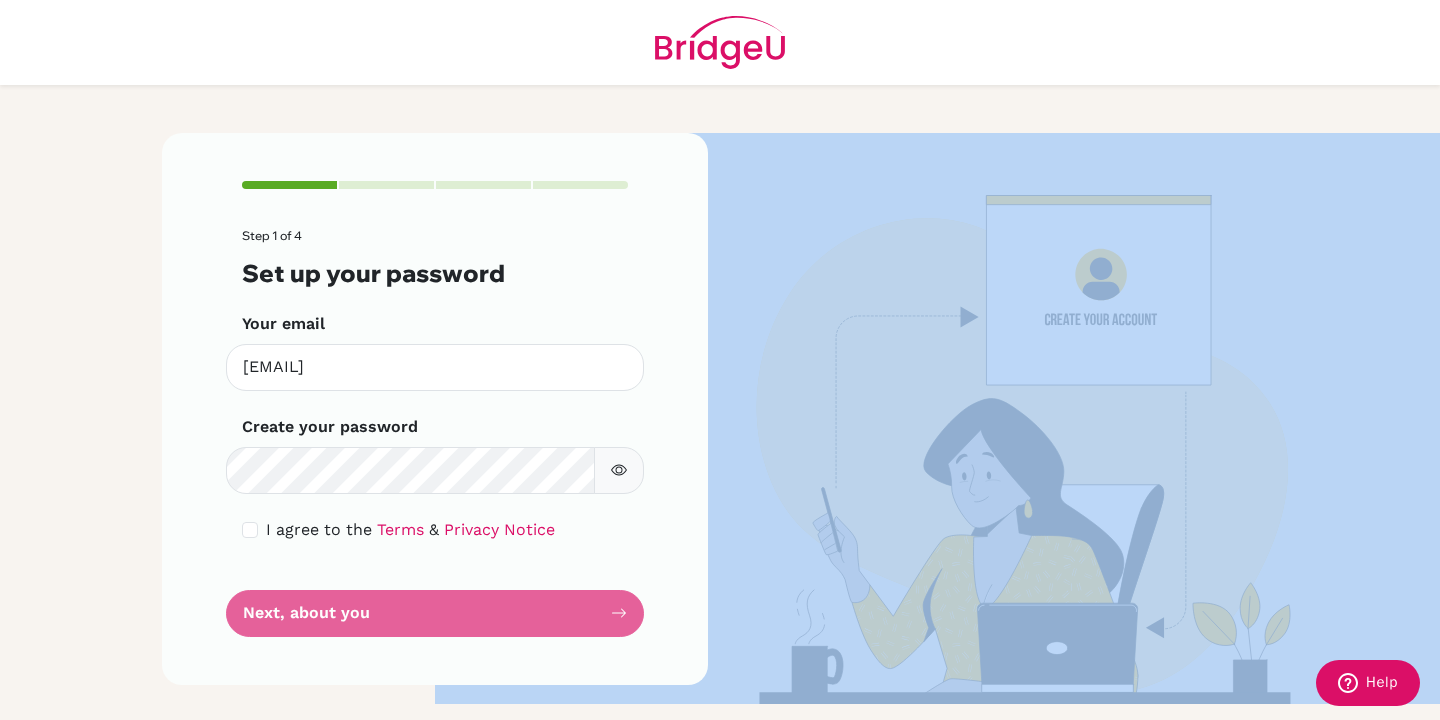 click on "Step 1 of 4
Set up your password
Your email
[EMAIL]
Invalid email
Create your password
Make sure it's at least 6 characters
I agree to the
Terms
&
Privacy Notice
Next, about you" at bounding box center (435, 433) 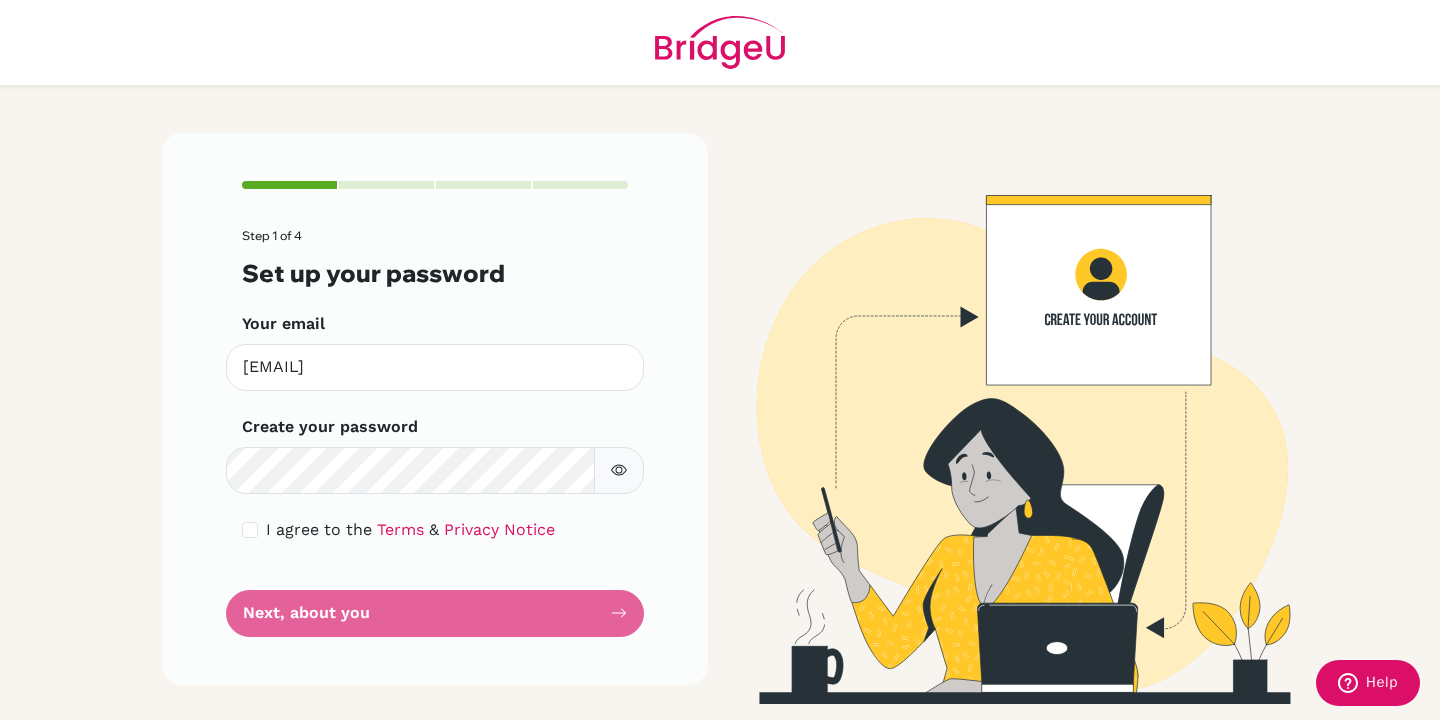 click on "Step 1 of 4
Set up your password
Your email
[EMAIL]
Invalid email
Create your password
Make sure it's at least 6 characters
I agree to the
Terms
&
Privacy Notice
Next, about you" at bounding box center [720, 360] 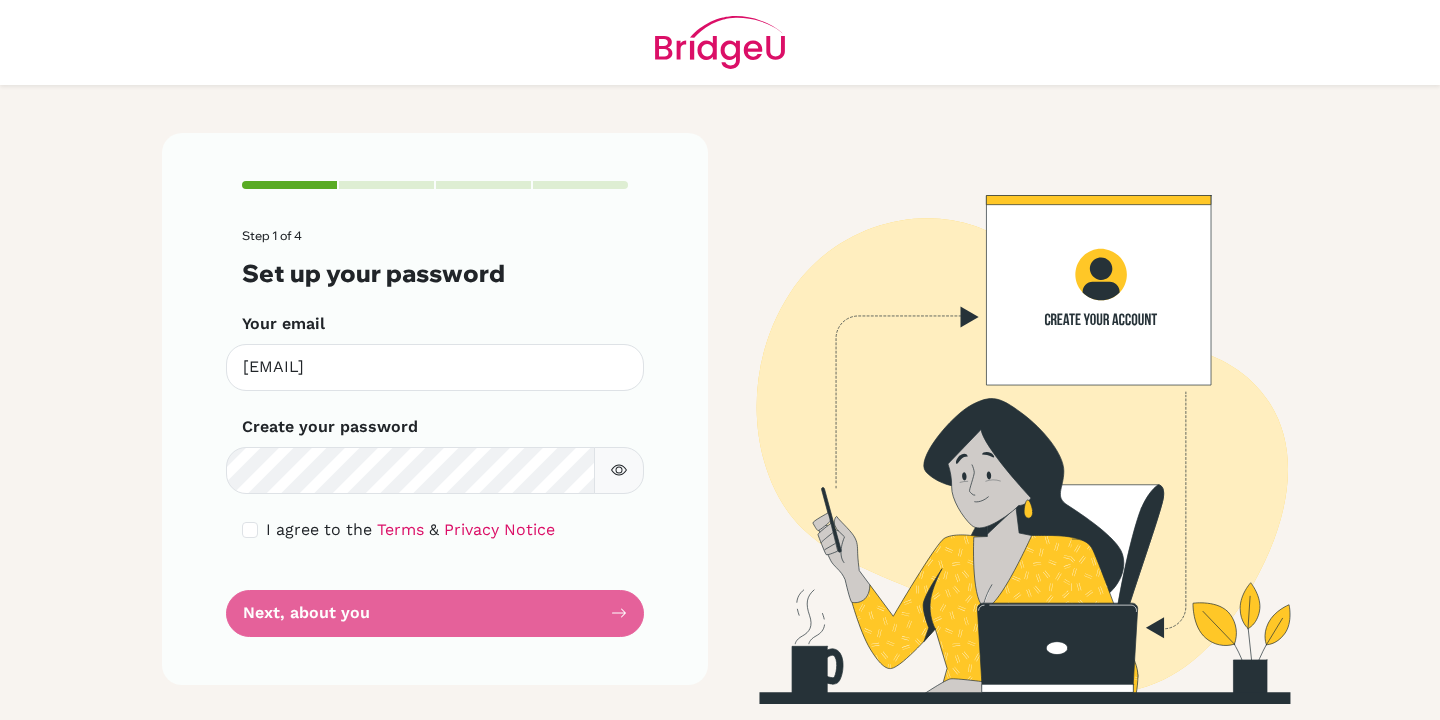 scroll, scrollTop: 0, scrollLeft: 0, axis: both 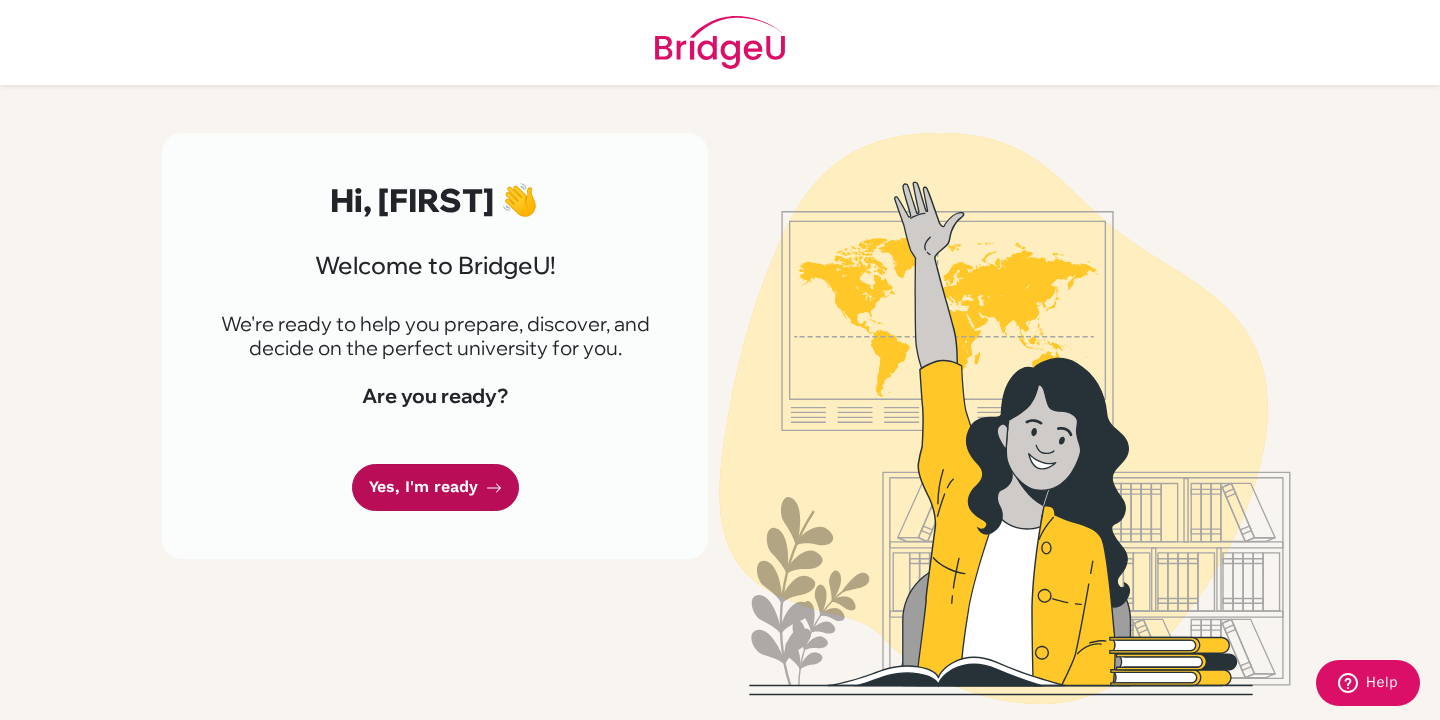 click on "Yes, I'm ready" at bounding box center (435, 487) 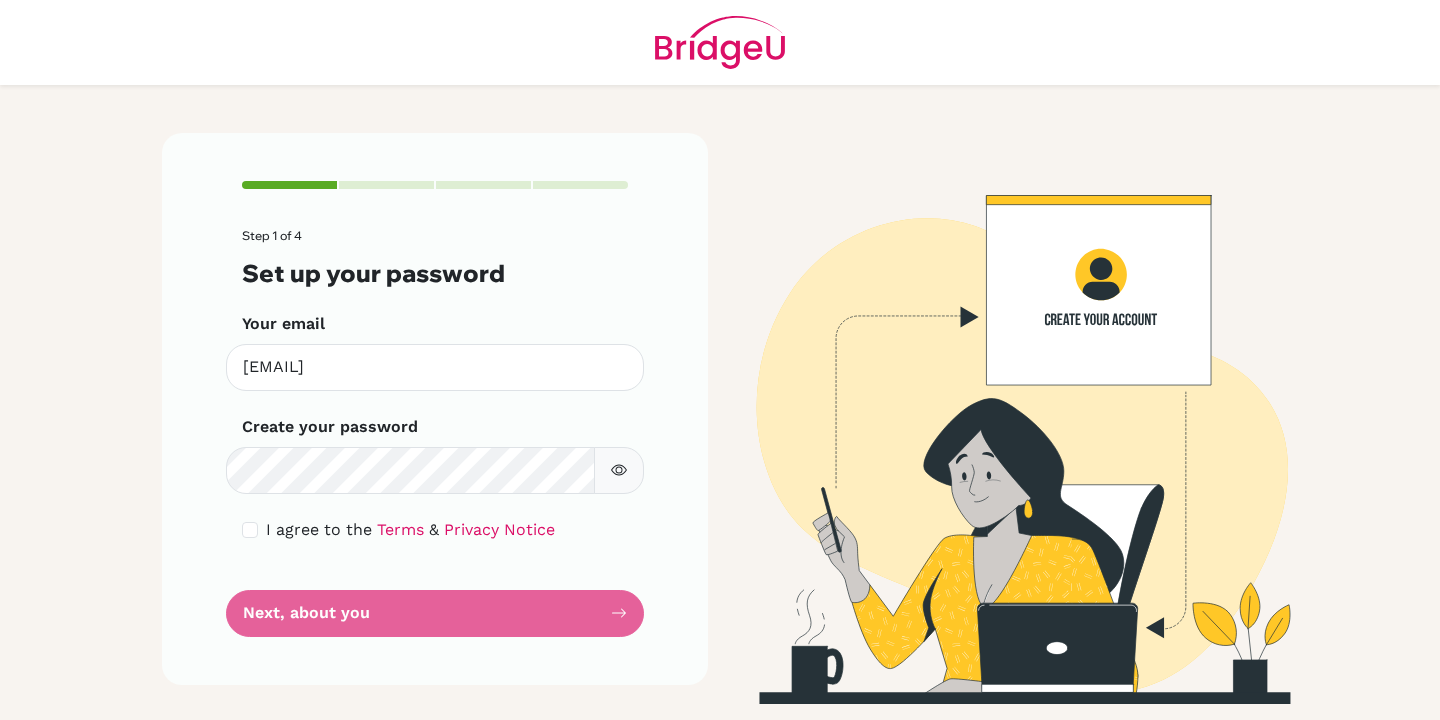 scroll, scrollTop: 0, scrollLeft: 0, axis: both 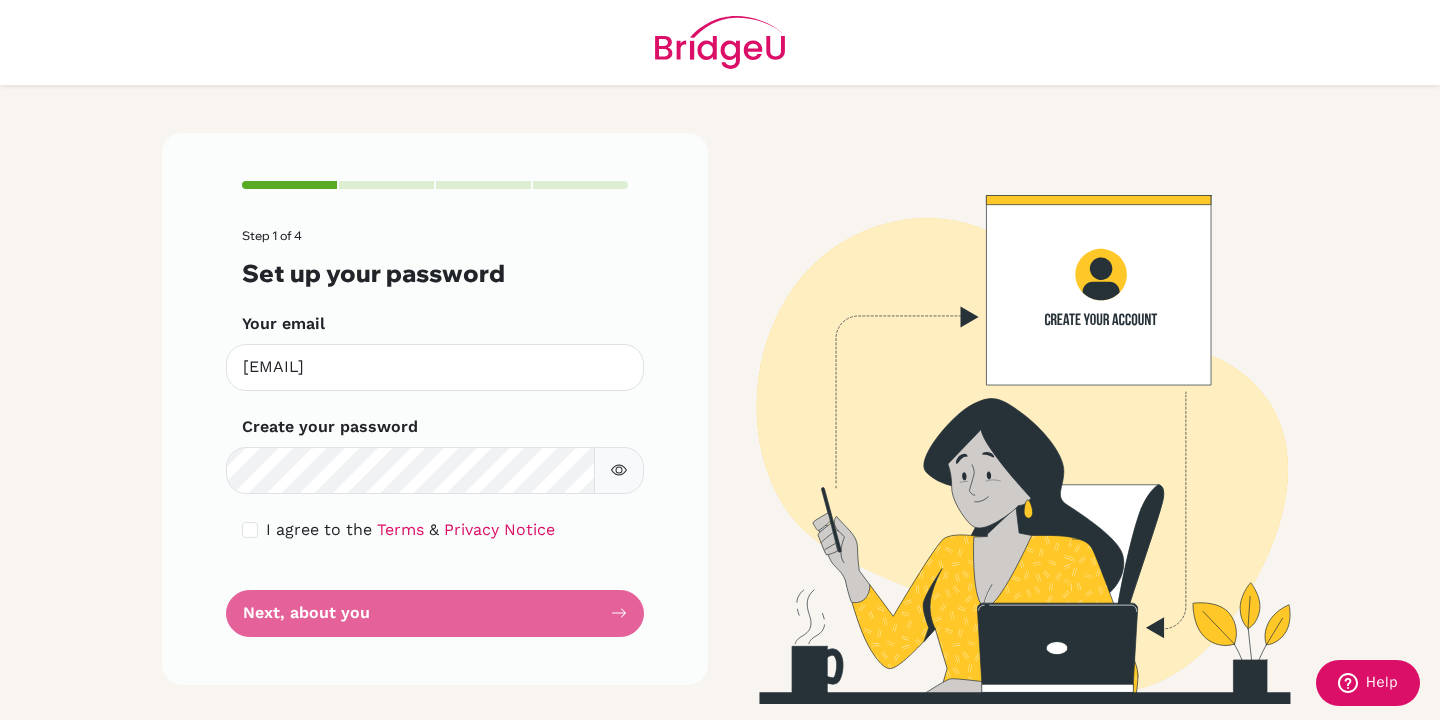 click at bounding box center (619, 470) 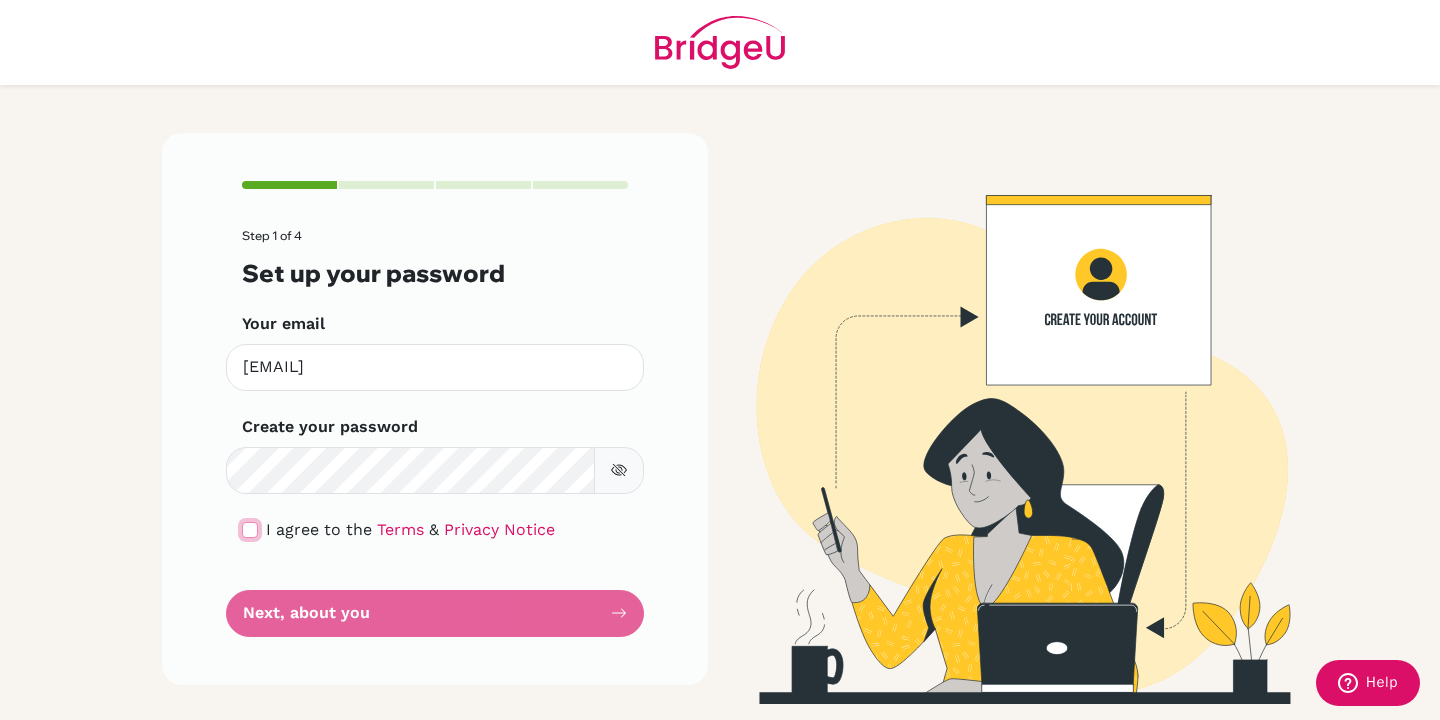 click at bounding box center (250, 530) 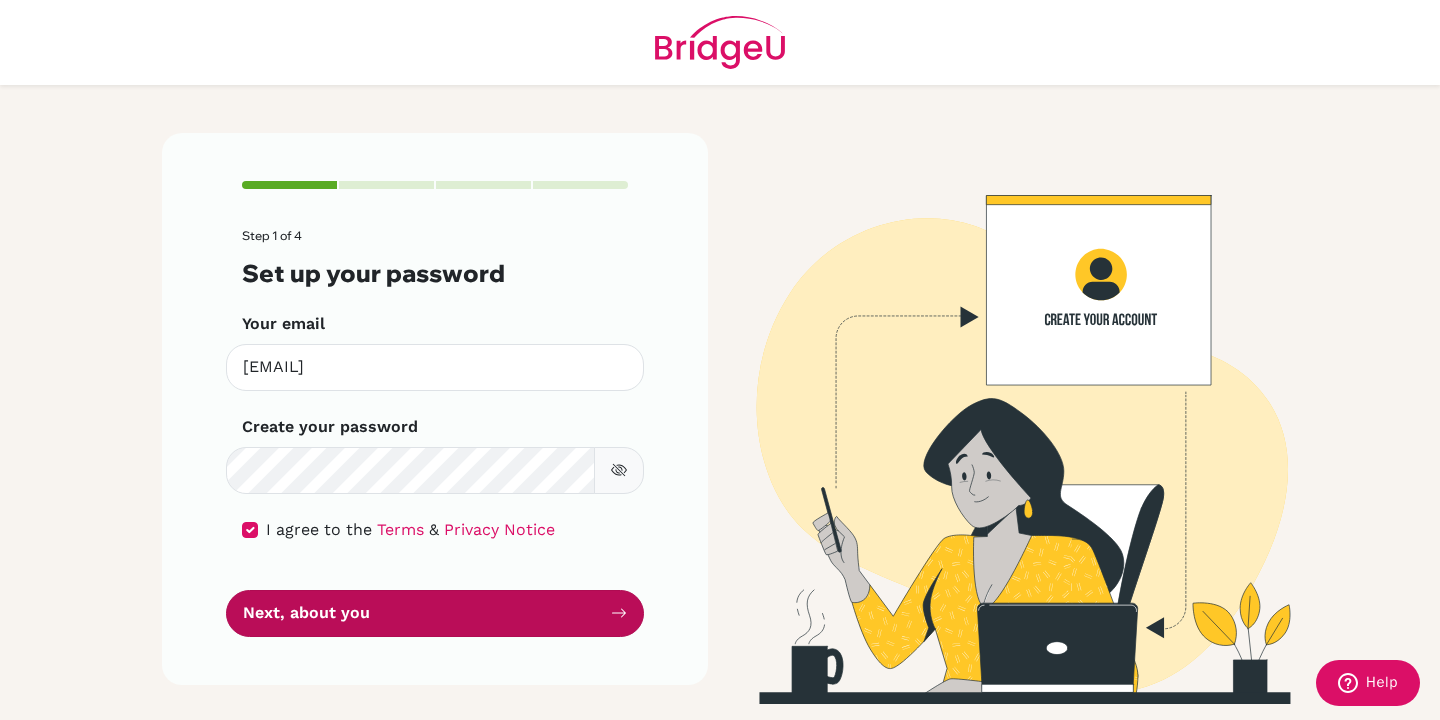 click on "Next, about you" at bounding box center [435, 613] 